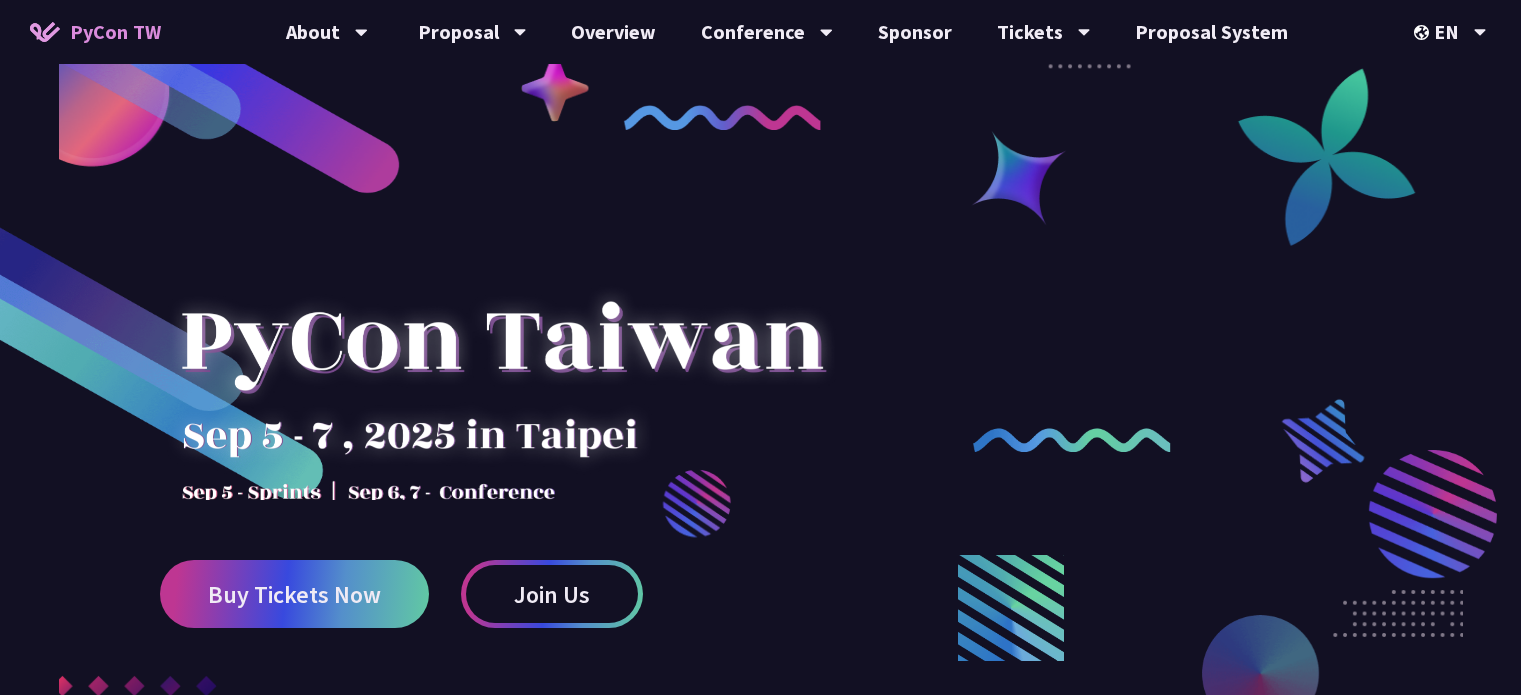 scroll, scrollTop: 0, scrollLeft: 0, axis: both 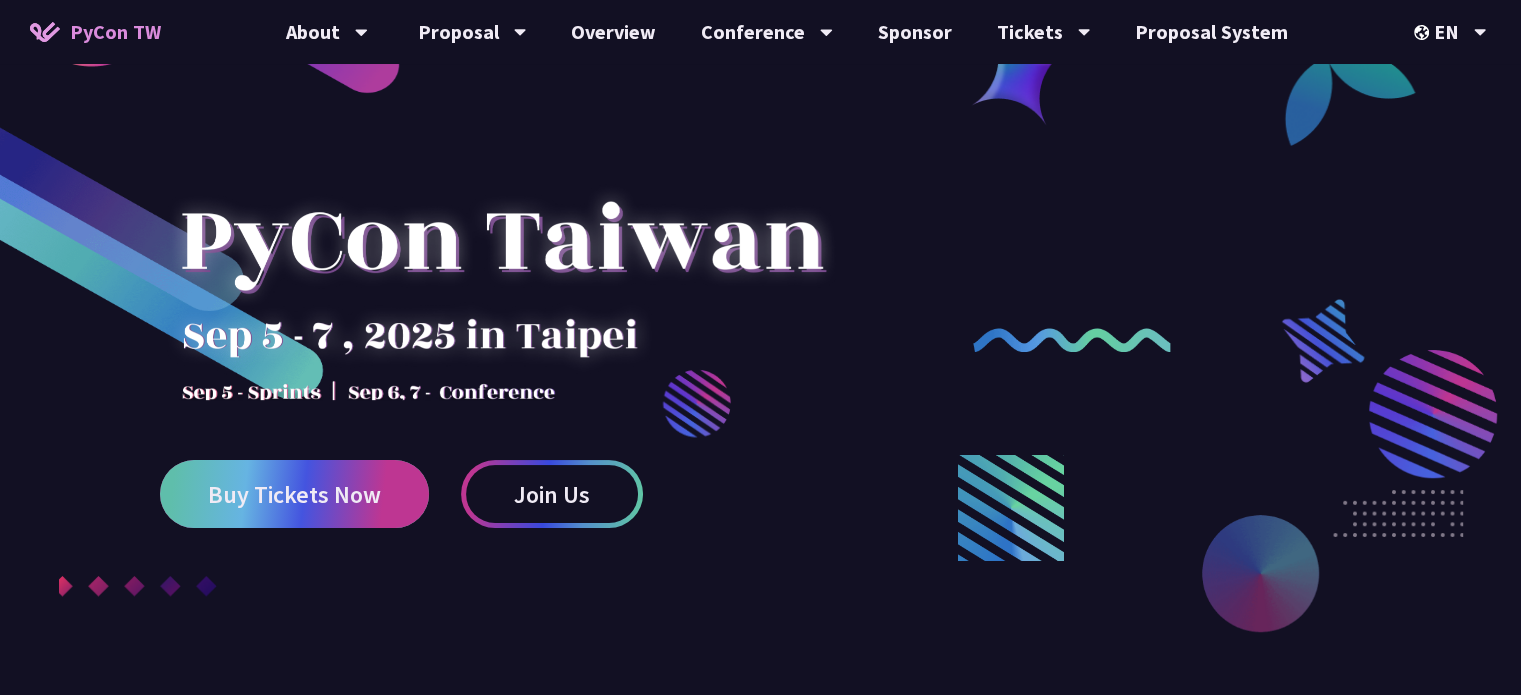 click on "Buy Tickets Now" at bounding box center (294, 494) 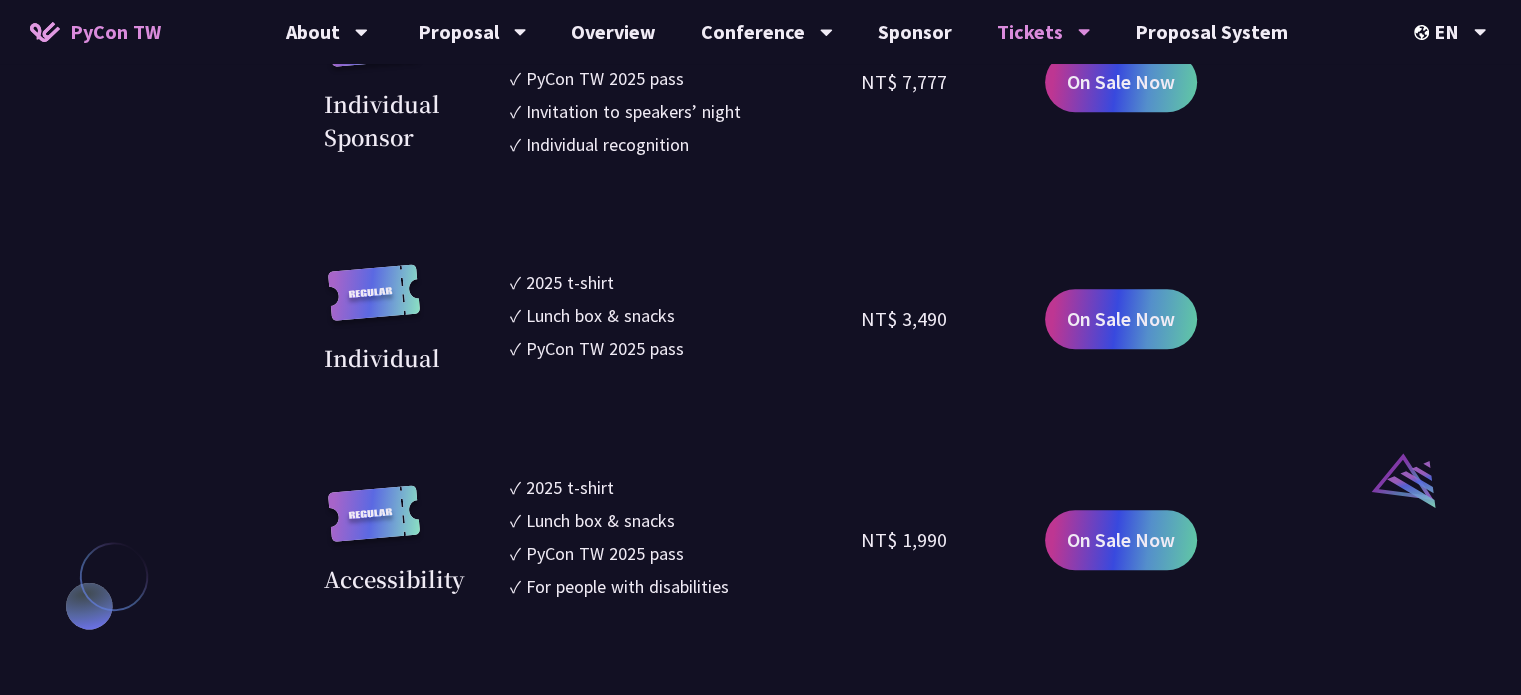 scroll, scrollTop: 1800, scrollLeft: 0, axis: vertical 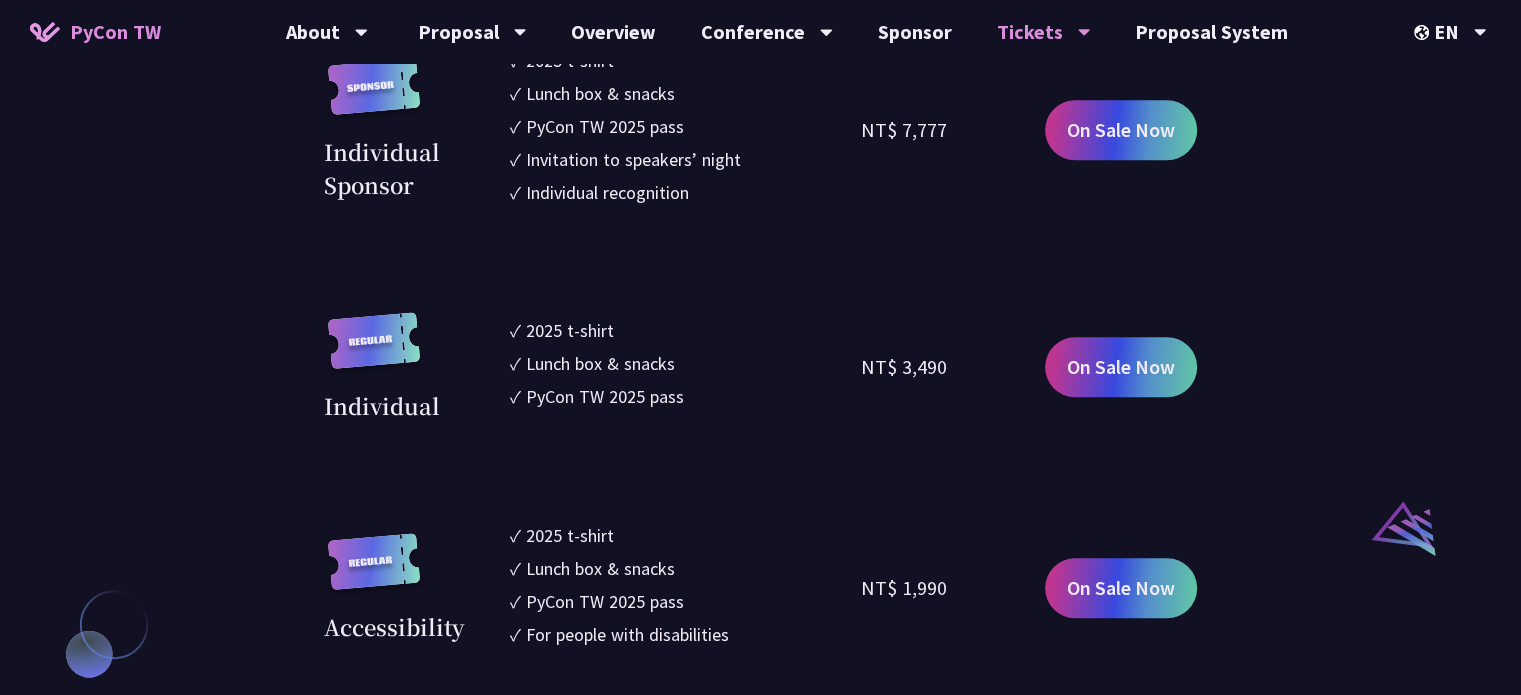 drag, startPoint x: 694, startPoint y: 397, endPoint x: 508, endPoint y: 323, distance: 200.17992 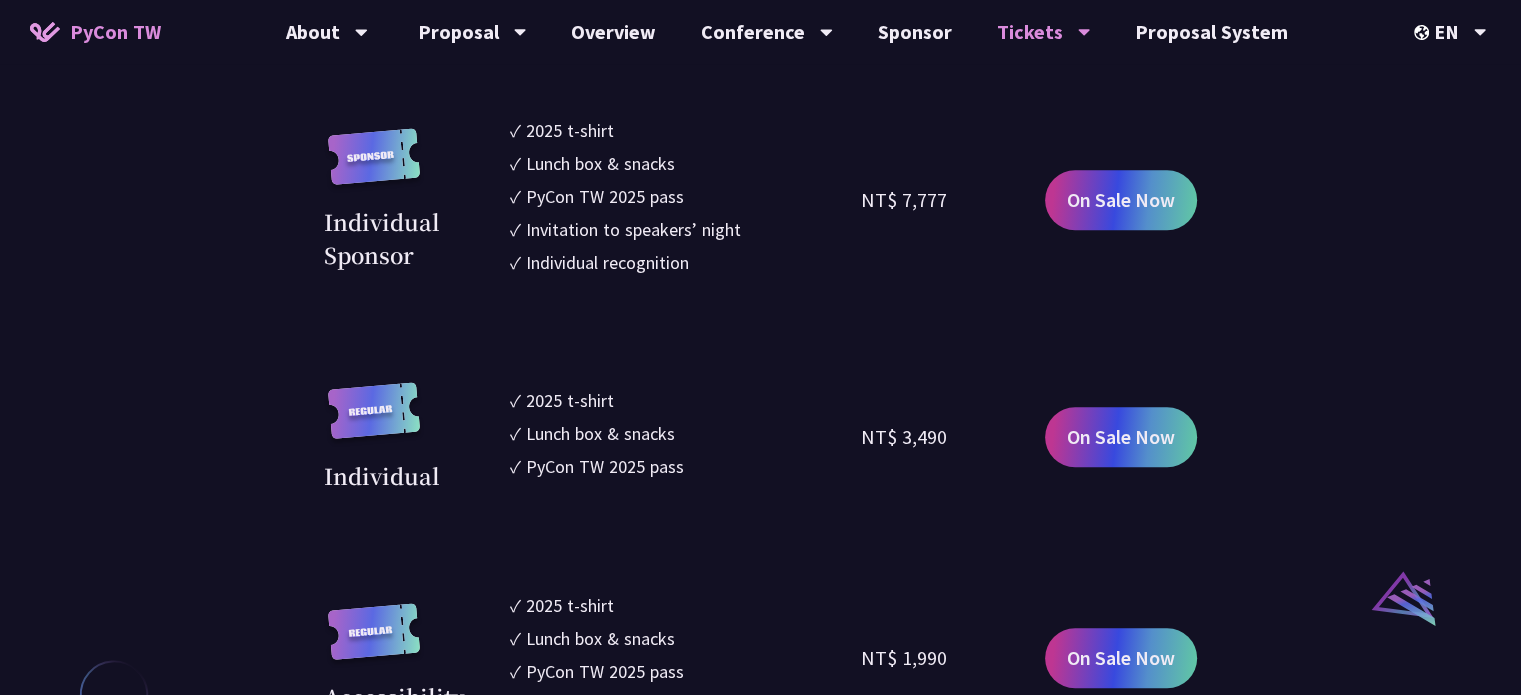 scroll, scrollTop: 1700, scrollLeft: 0, axis: vertical 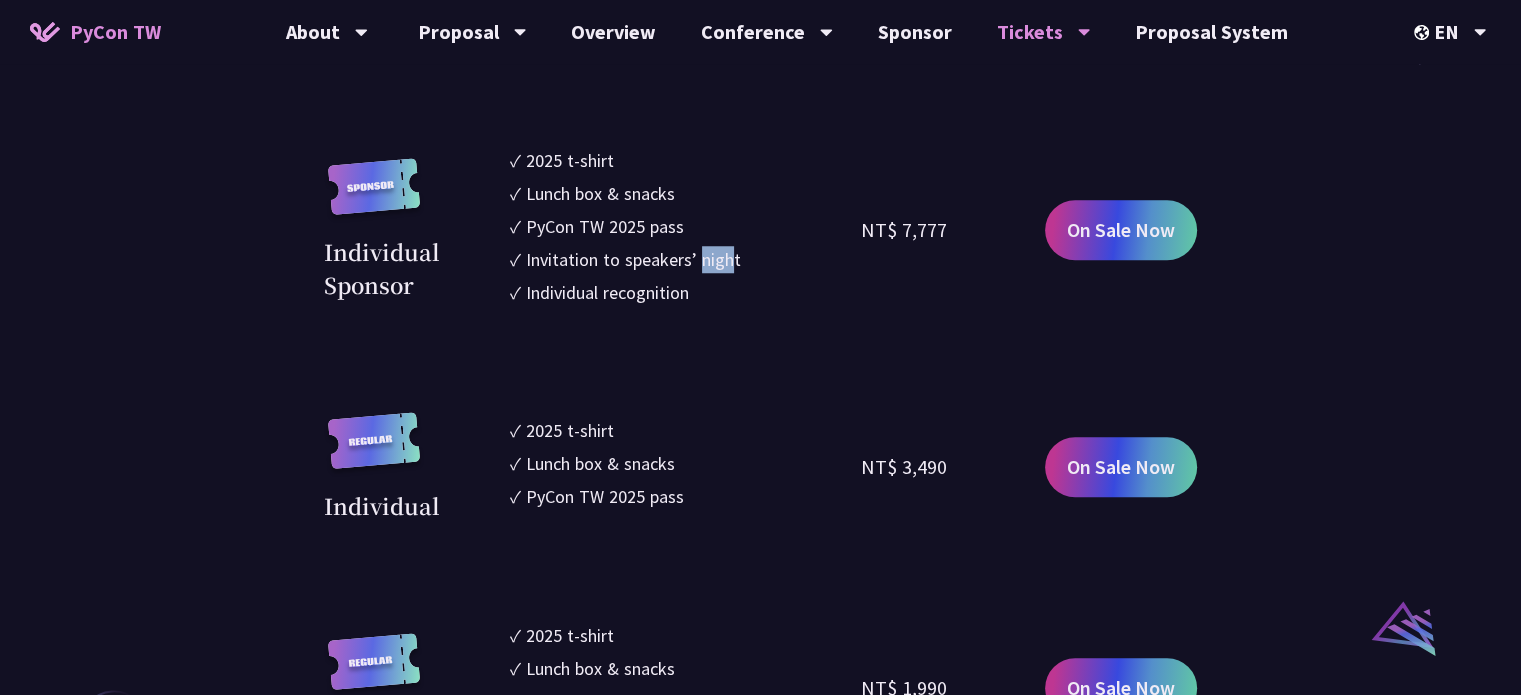 drag, startPoint x: 700, startPoint y: 261, endPoint x: 740, endPoint y: 308, distance: 61.7171 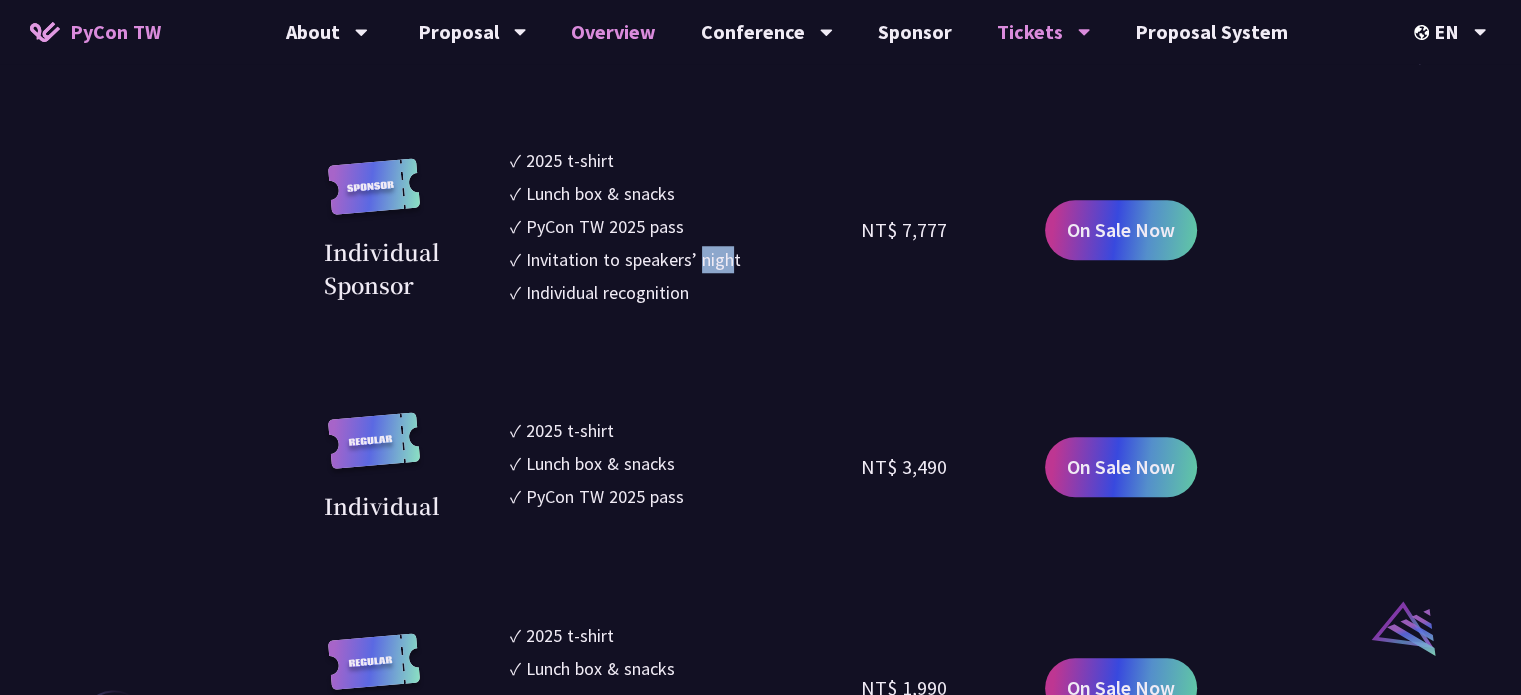 click on "Overview" at bounding box center (613, 32) 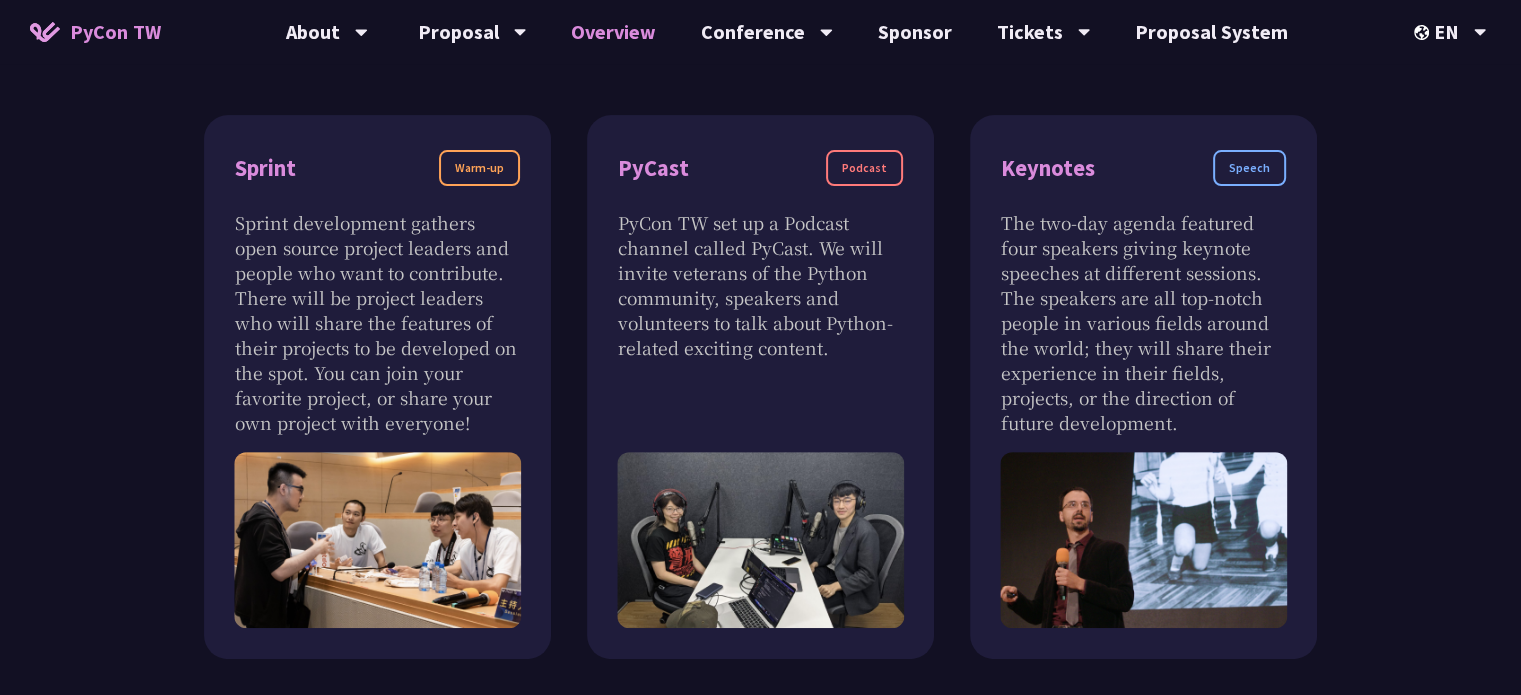 scroll, scrollTop: 700, scrollLeft: 0, axis: vertical 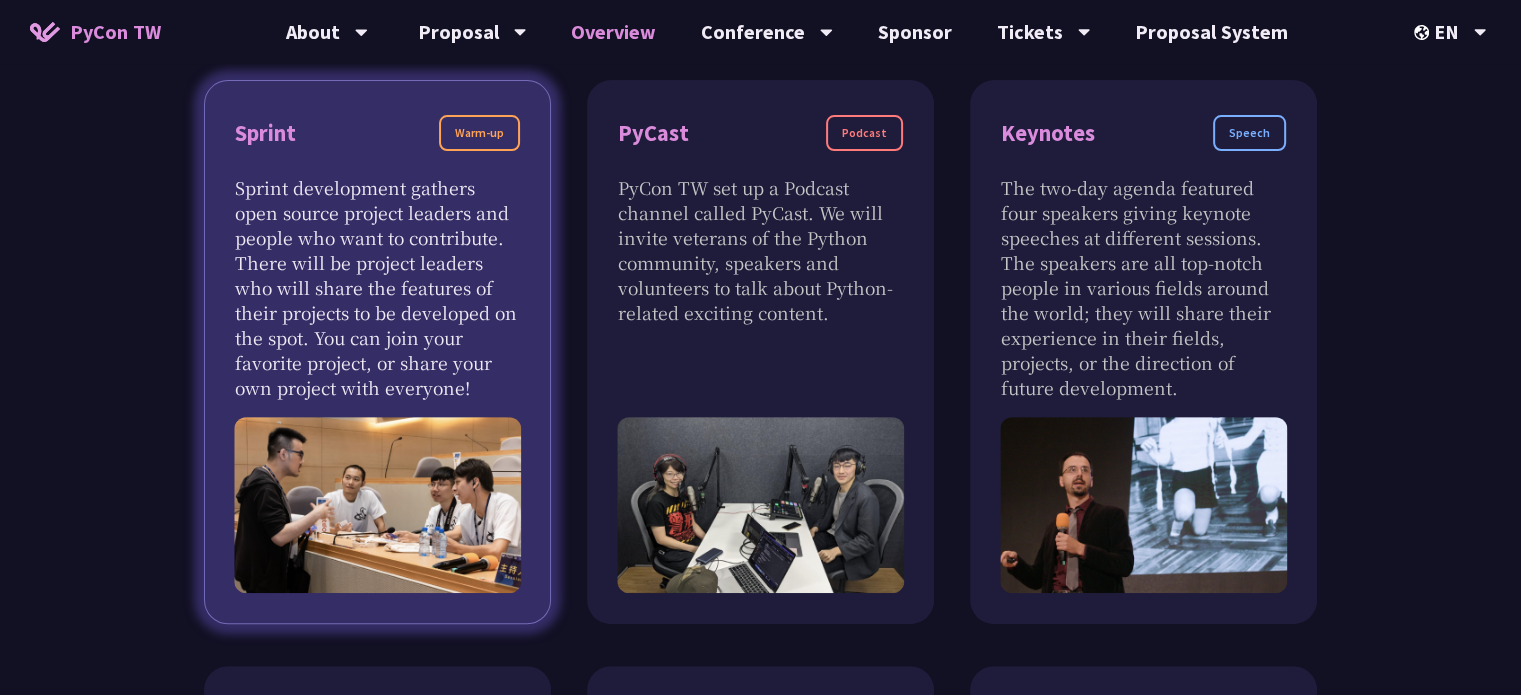 click on "Sprint development gathers open source project leaders and people who want to contribute. There will be project leaders who will share the features of their projects to be developed on the spot. You can join your favorite project, or share your own project with everyone!" at bounding box center [377, 287] 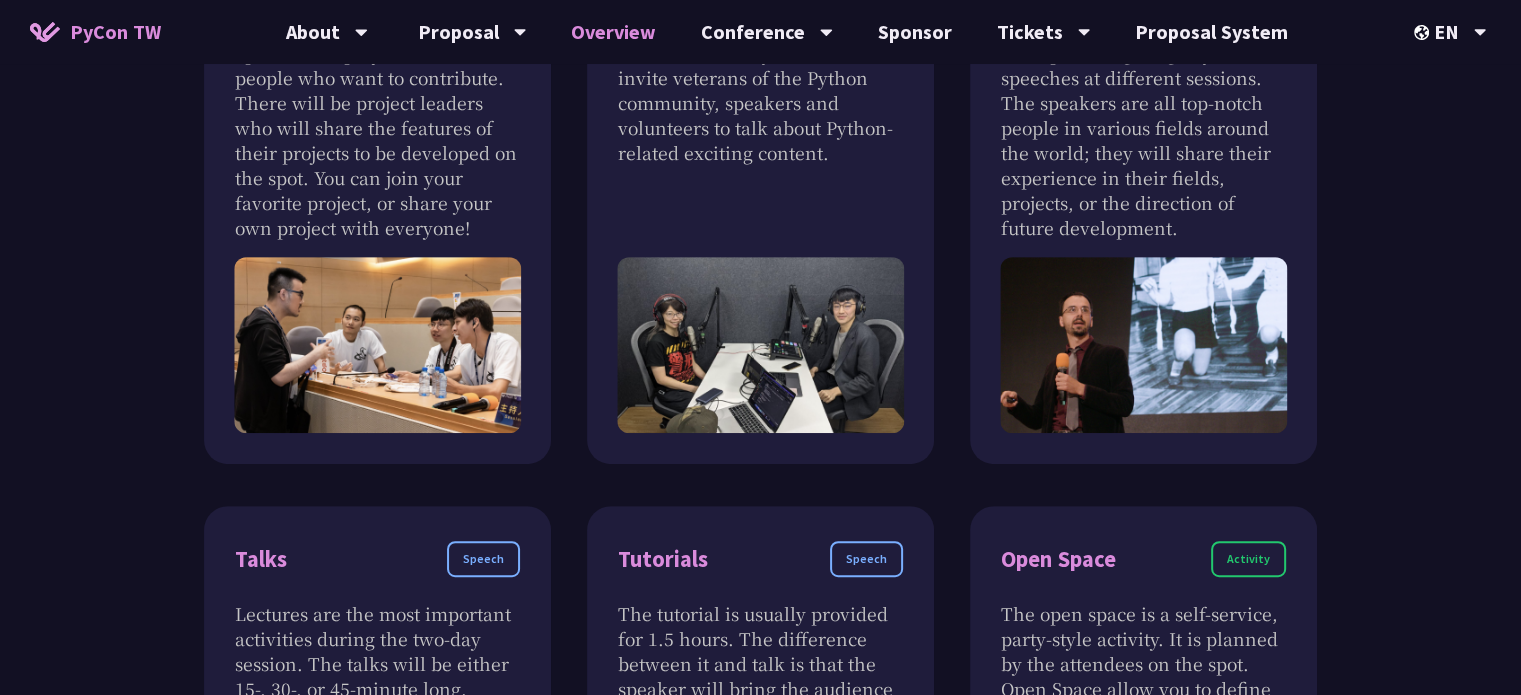 scroll, scrollTop: 700, scrollLeft: 0, axis: vertical 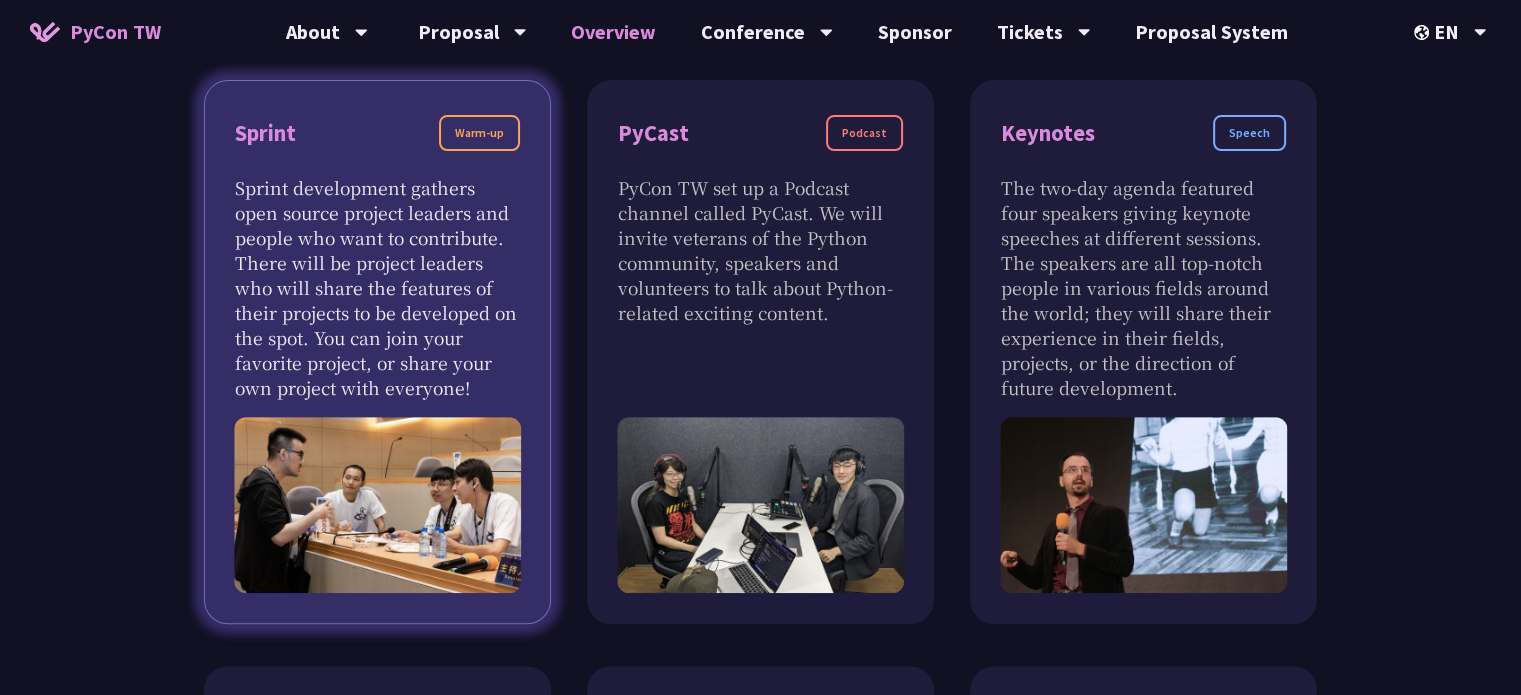 click on "Sprint development gathers open source project leaders and people who want to contribute. There will be project leaders who will share the features of their projects to be developed on the spot. You can join your favorite project, or share your own project with everyone!" at bounding box center [377, 287] 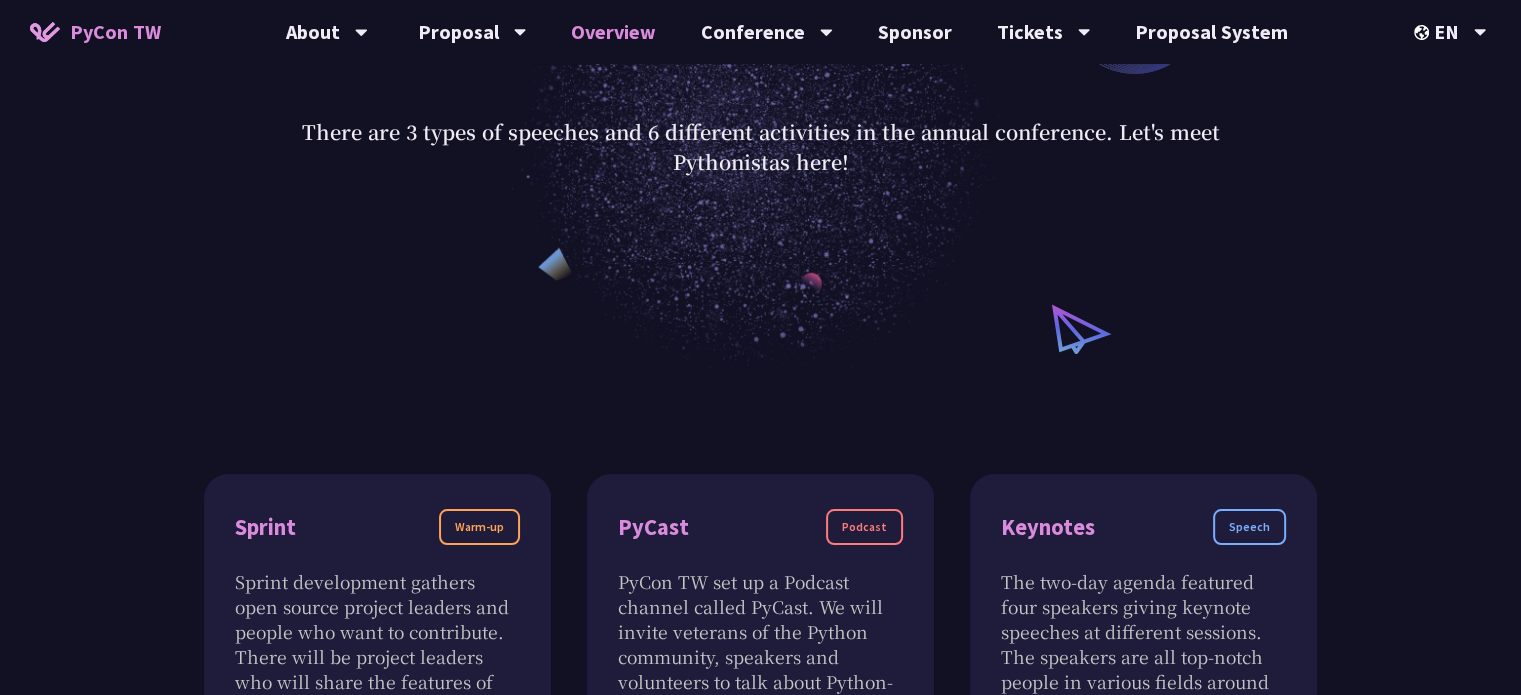 scroll, scrollTop: 200, scrollLeft: 0, axis: vertical 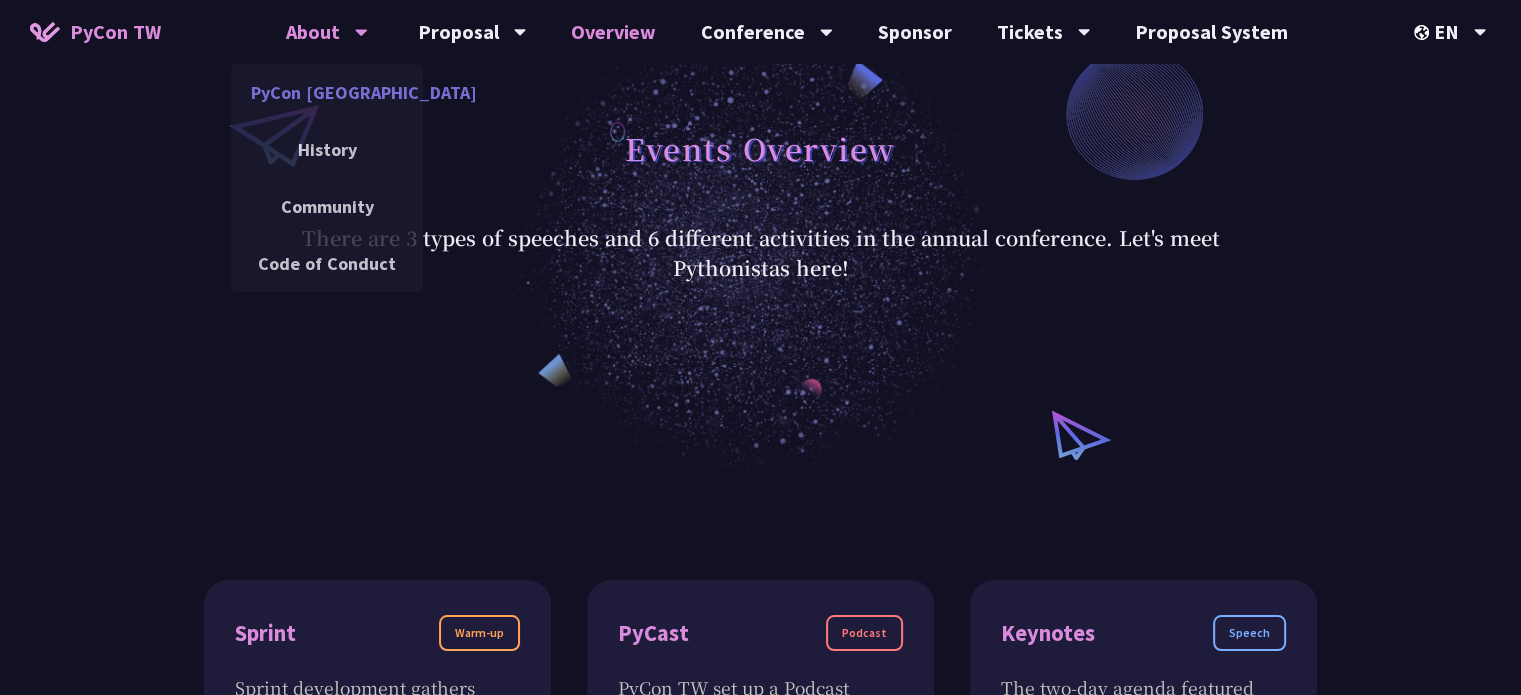 click on "PyCon [GEOGRAPHIC_DATA]" at bounding box center (327, 92) 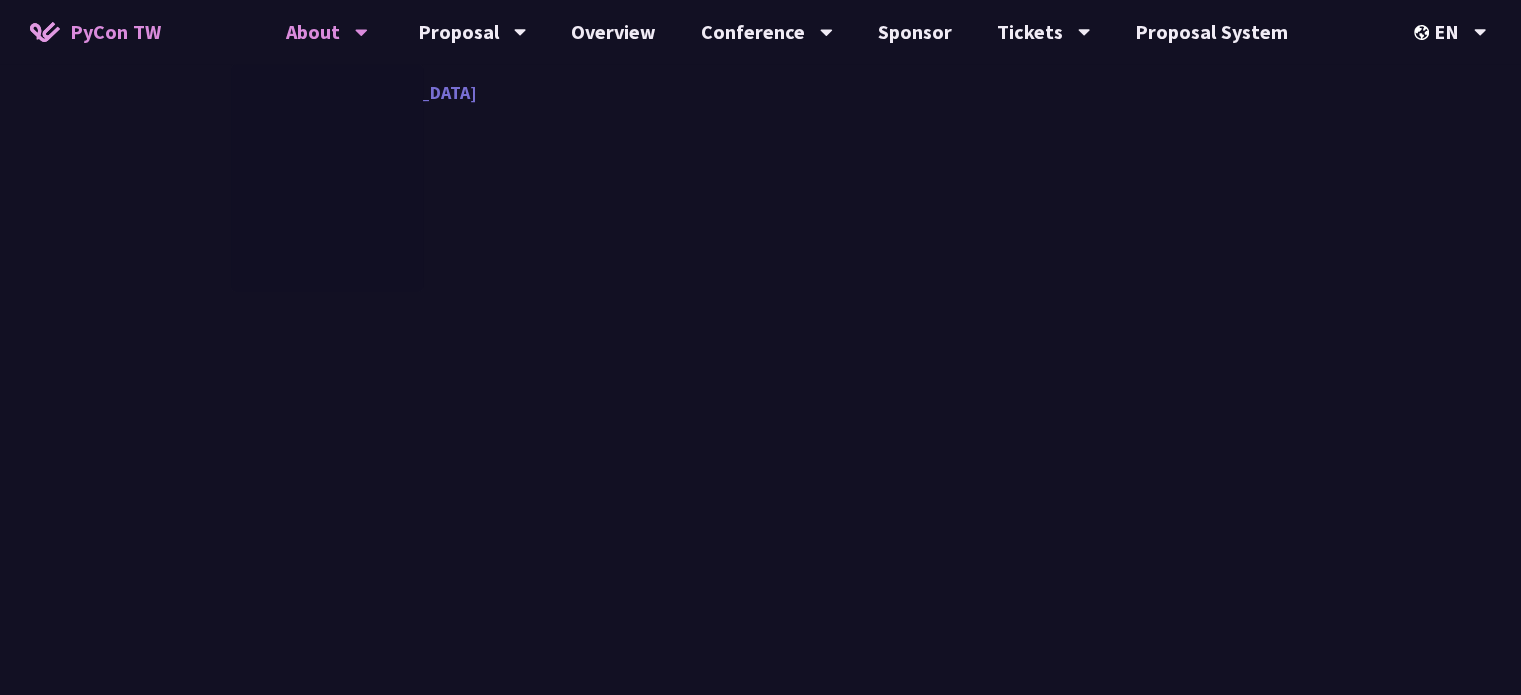 scroll, scrollTop: 0, scrollLeft: 0, axis: both 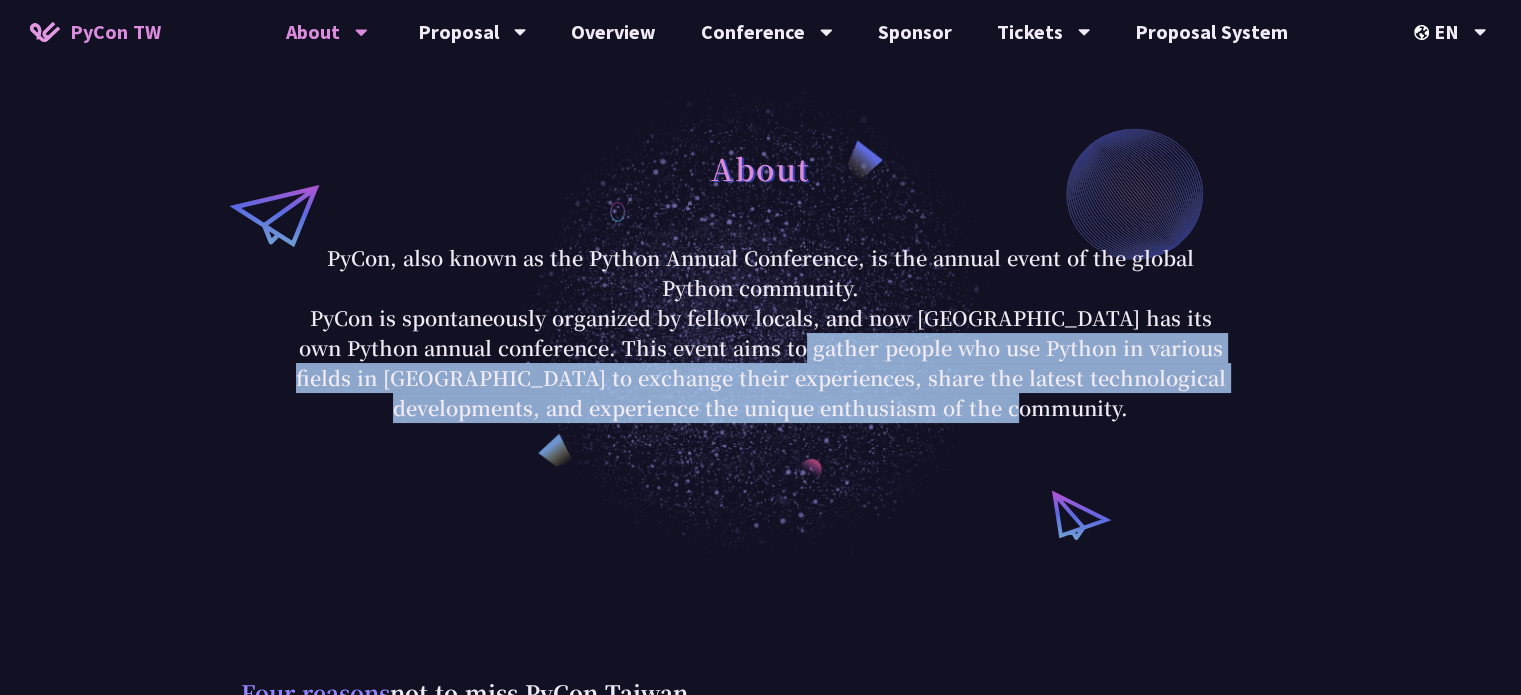 drag, startPoint x: 684, startPoint y: 342, endPoint x: 1131, endPoint y: 424, distance: 454.459 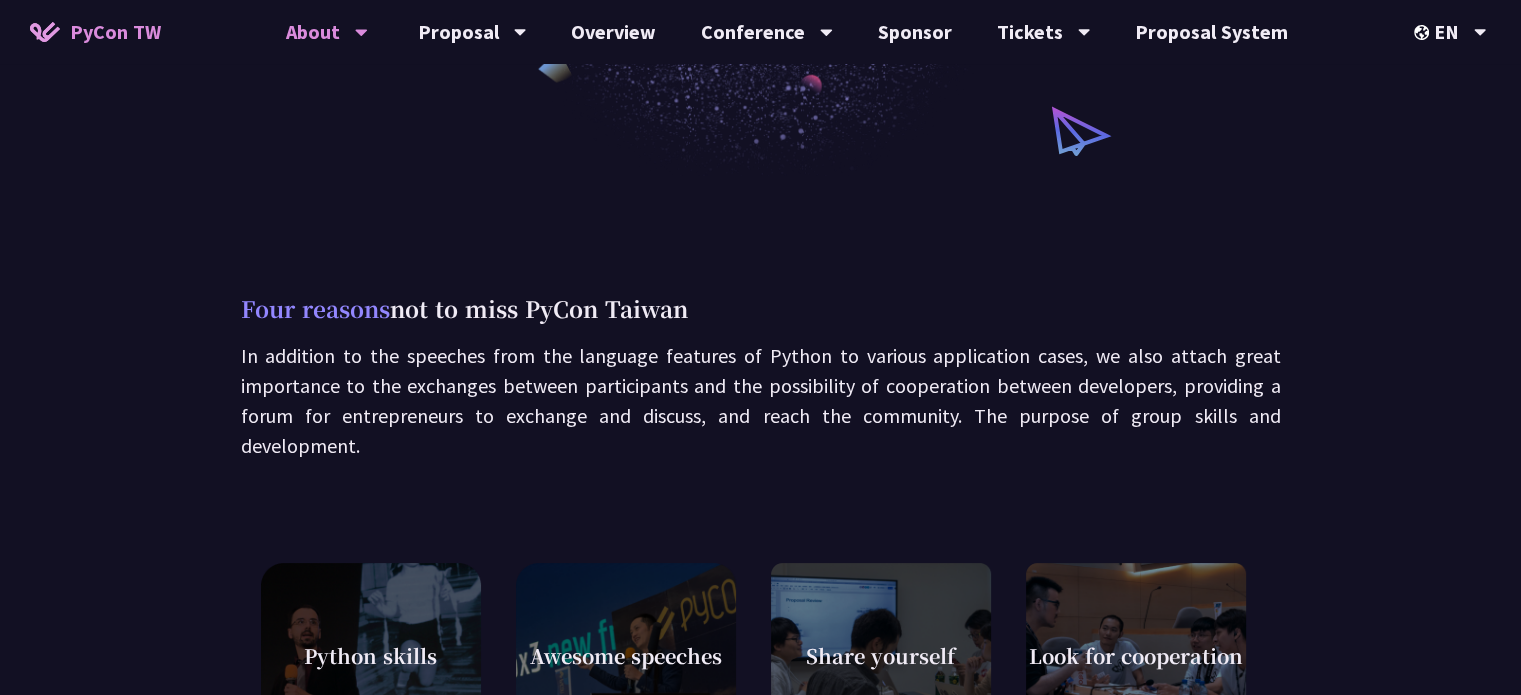 scroll, scrollTop: 500, scrollLeft: 0, axis: vertical 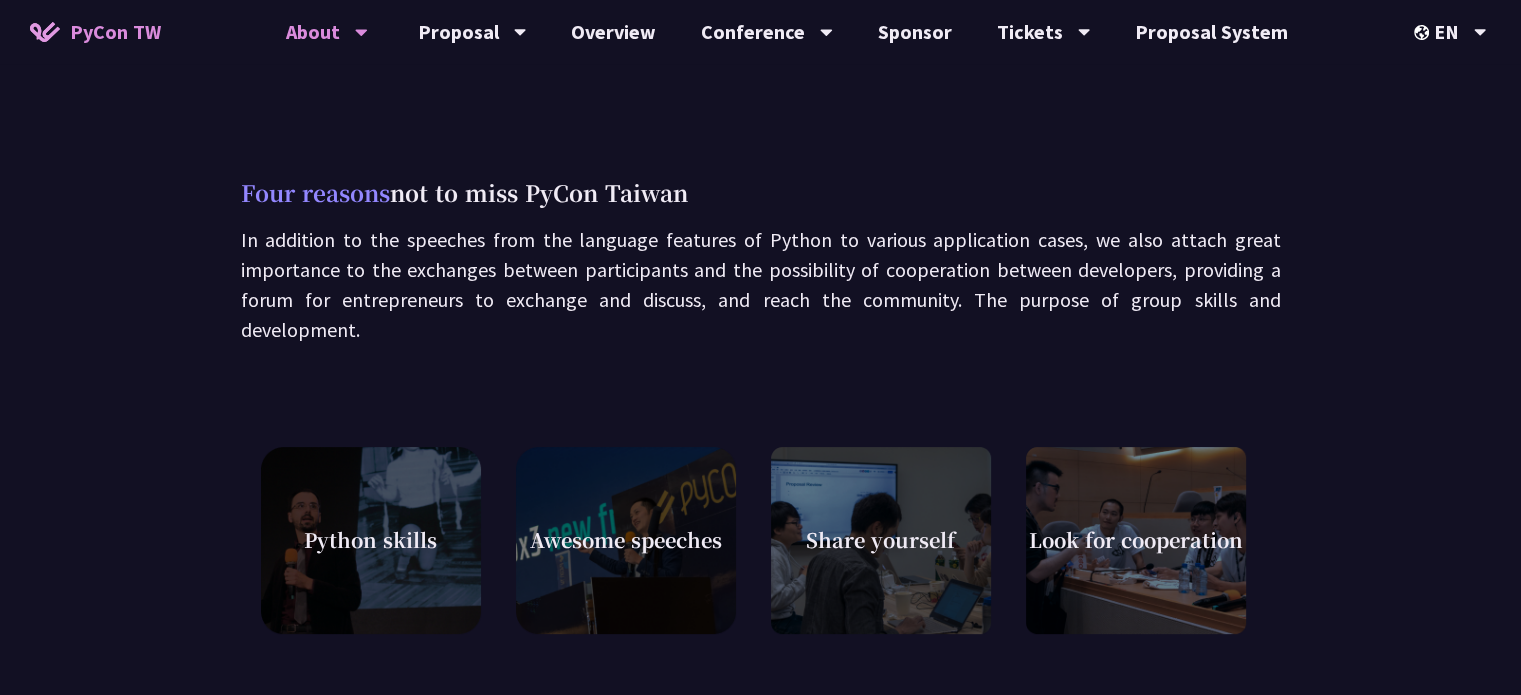 drag, startPoint x: 552, startPoint y: 240, endPoint x: 1230, endPoint y: 292, distance: 679.99115 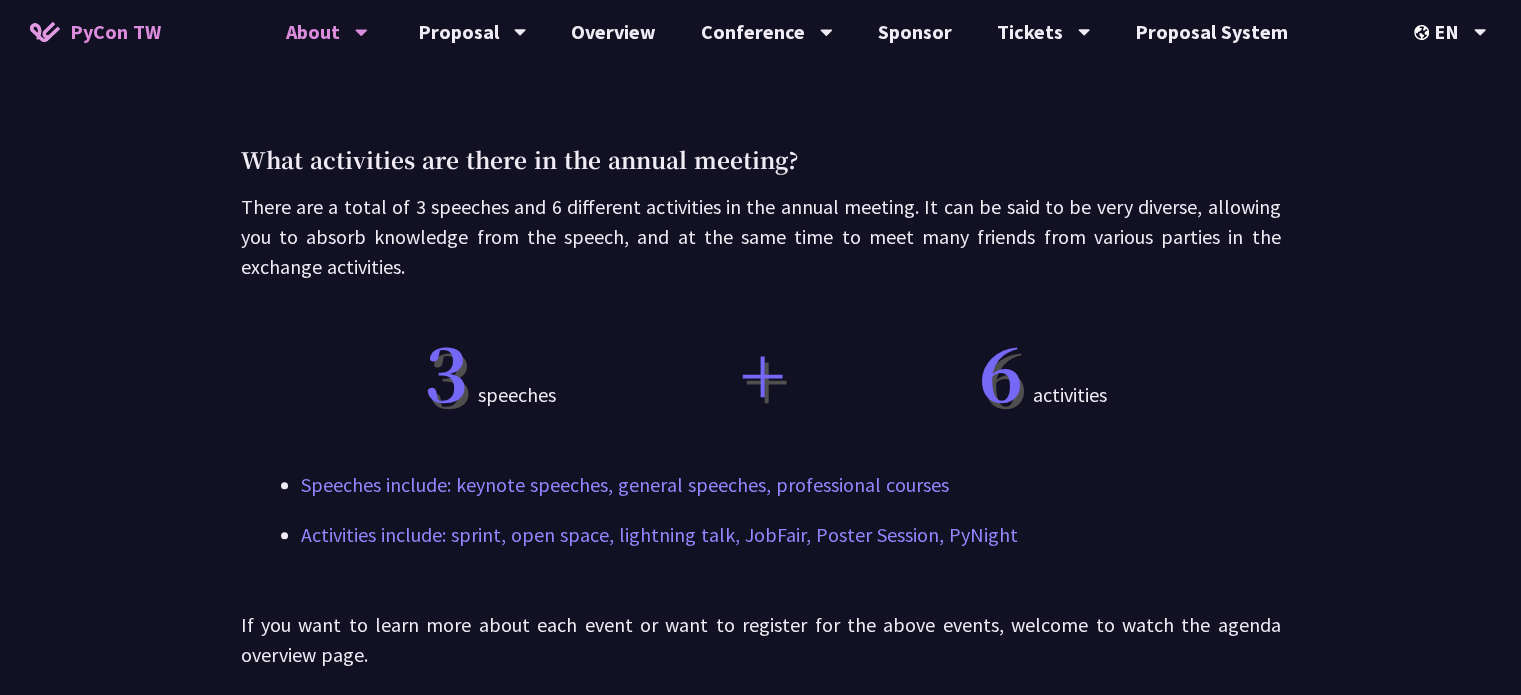 scroll, scrollTop: 1300, scrollLeft: 0, axis: vertical 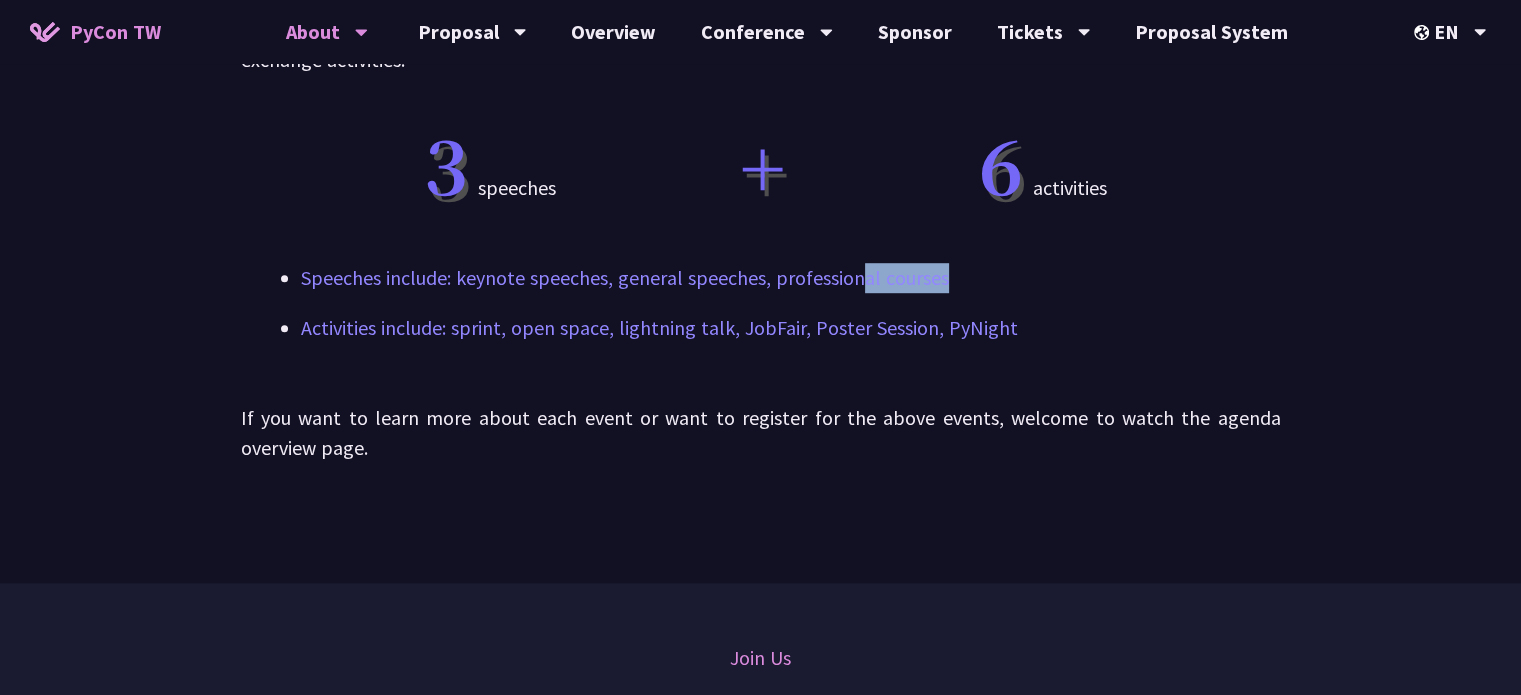 drag, startPoint x: 872, startPoint y: 252, endPoint x: 939, endPoint y: 252, distance: 67 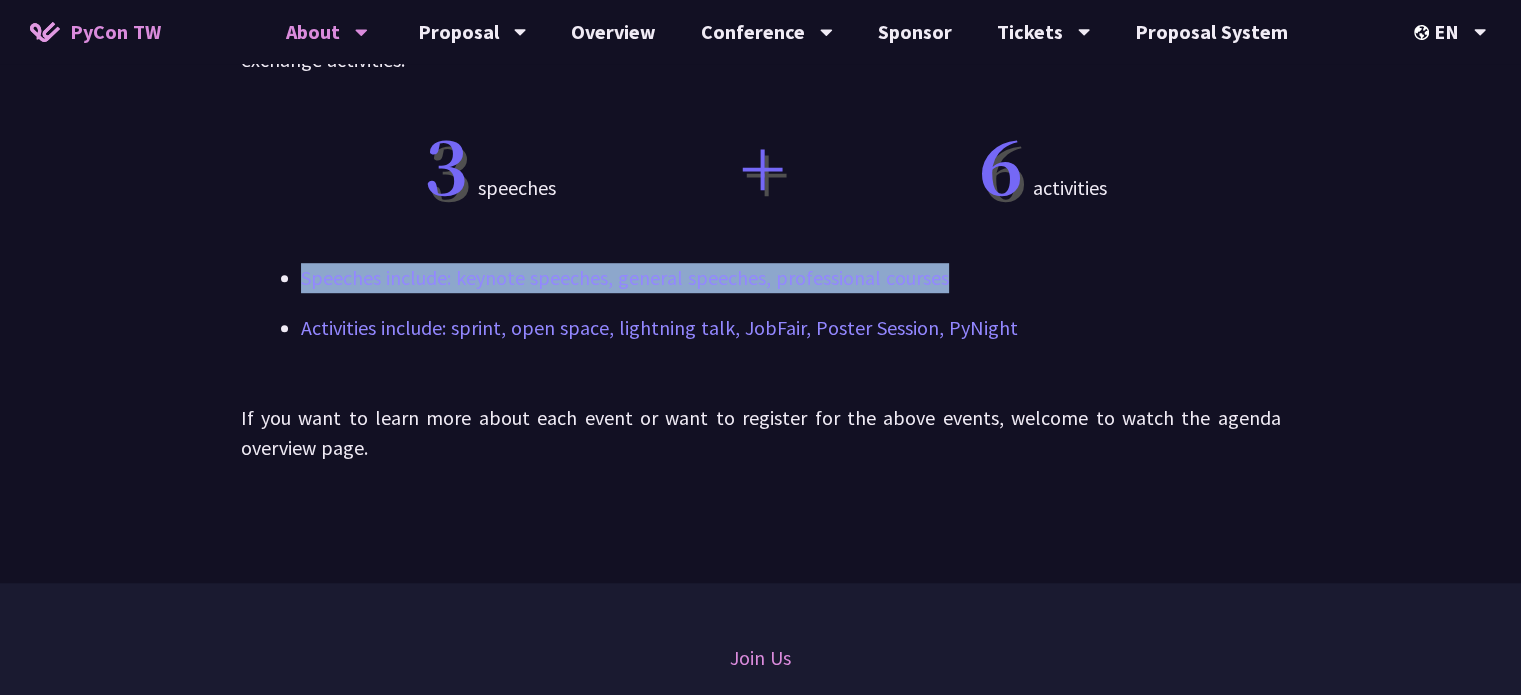 drag, startPoint x: 962, startPoint y: 246, endPoint x: 444, endPoint y: 223, distance: 518.5104 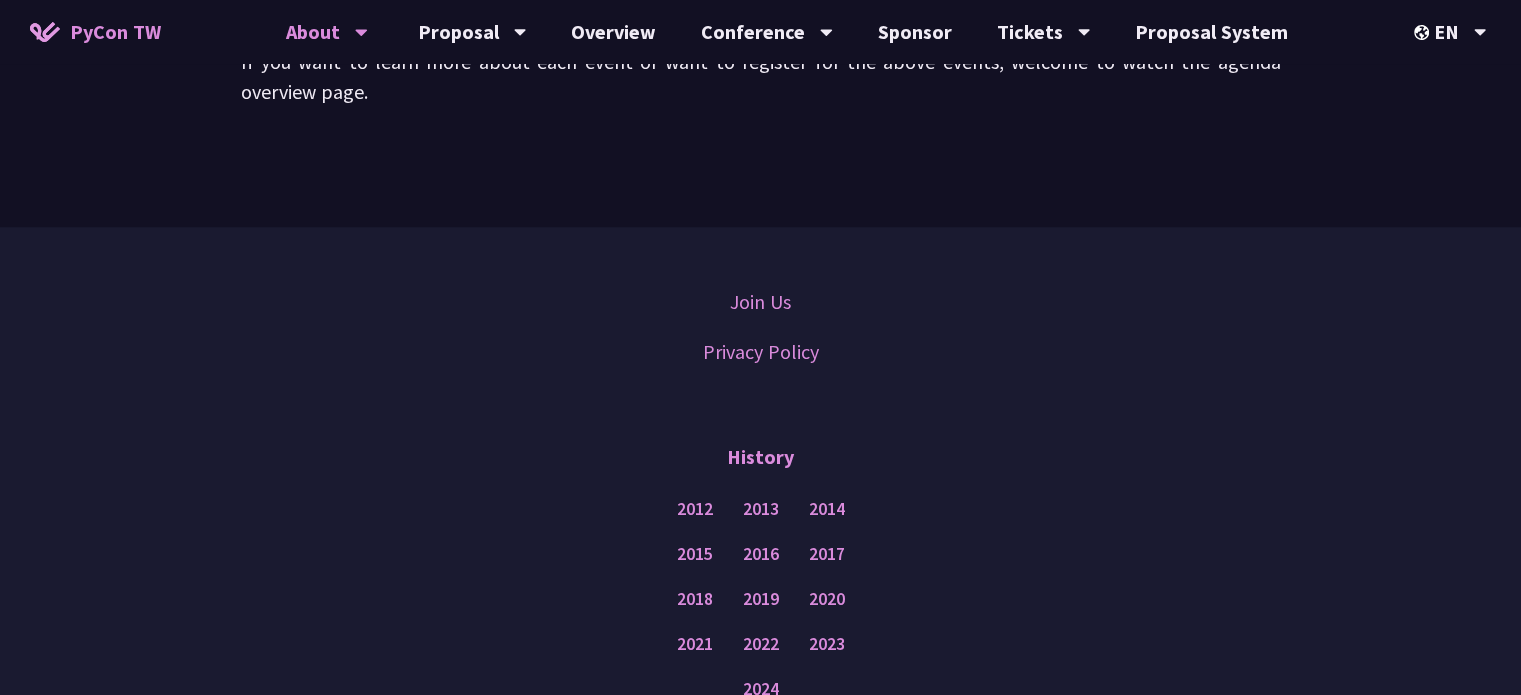 scroll, scrollTop: 1200, scrollLeft: 0, axis: vertical 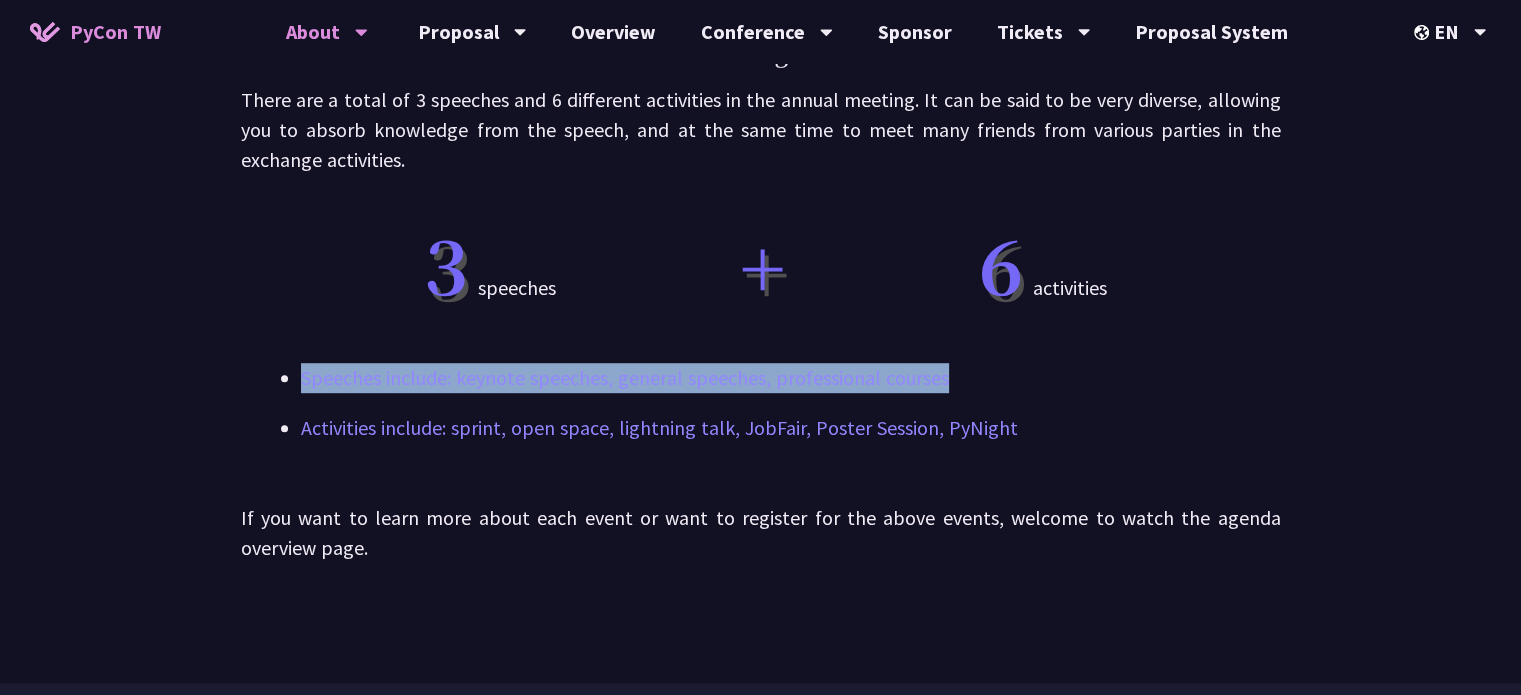 drag, startPoint x: 239, startPoint y: 496, endPoint x: 445, endPoint y: 527, distance: 208.31947 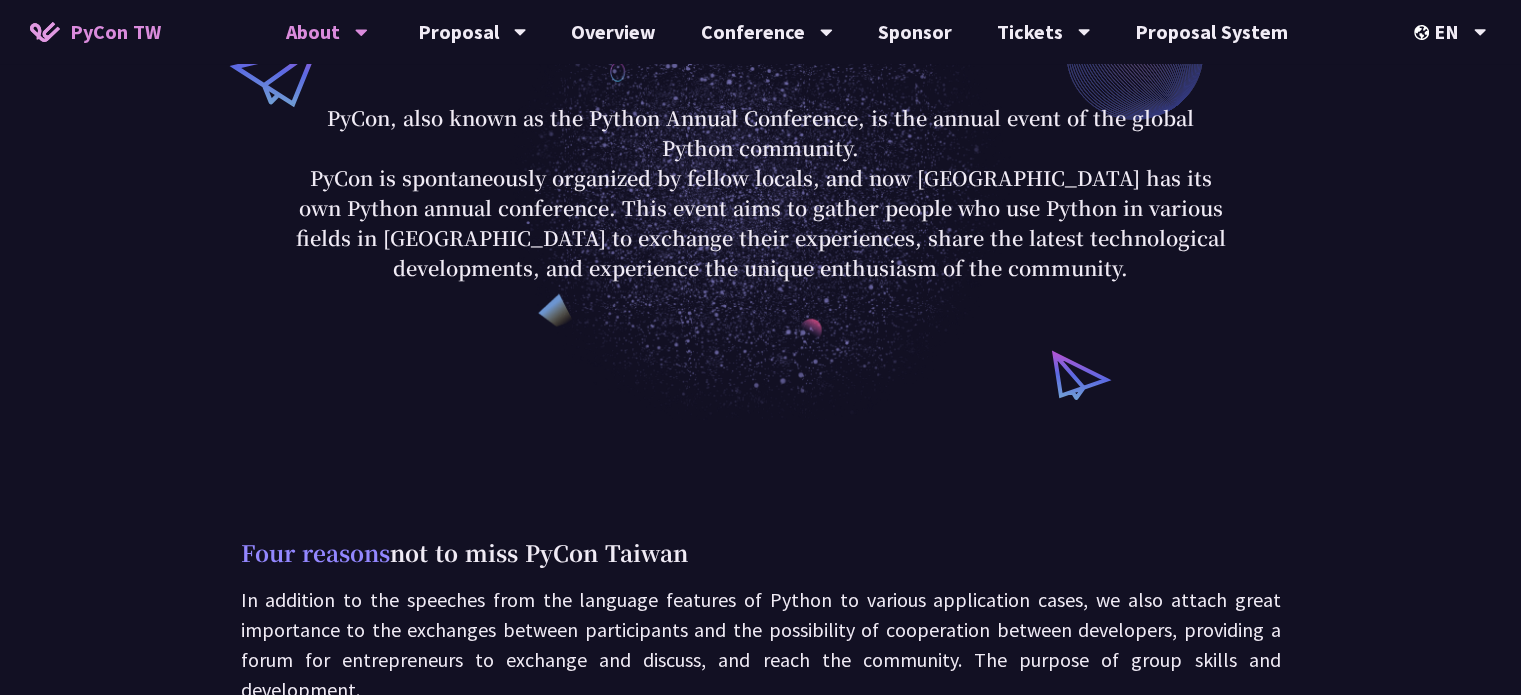 scroll, scrollTop: 0, scrollLeft: 0, axis: both 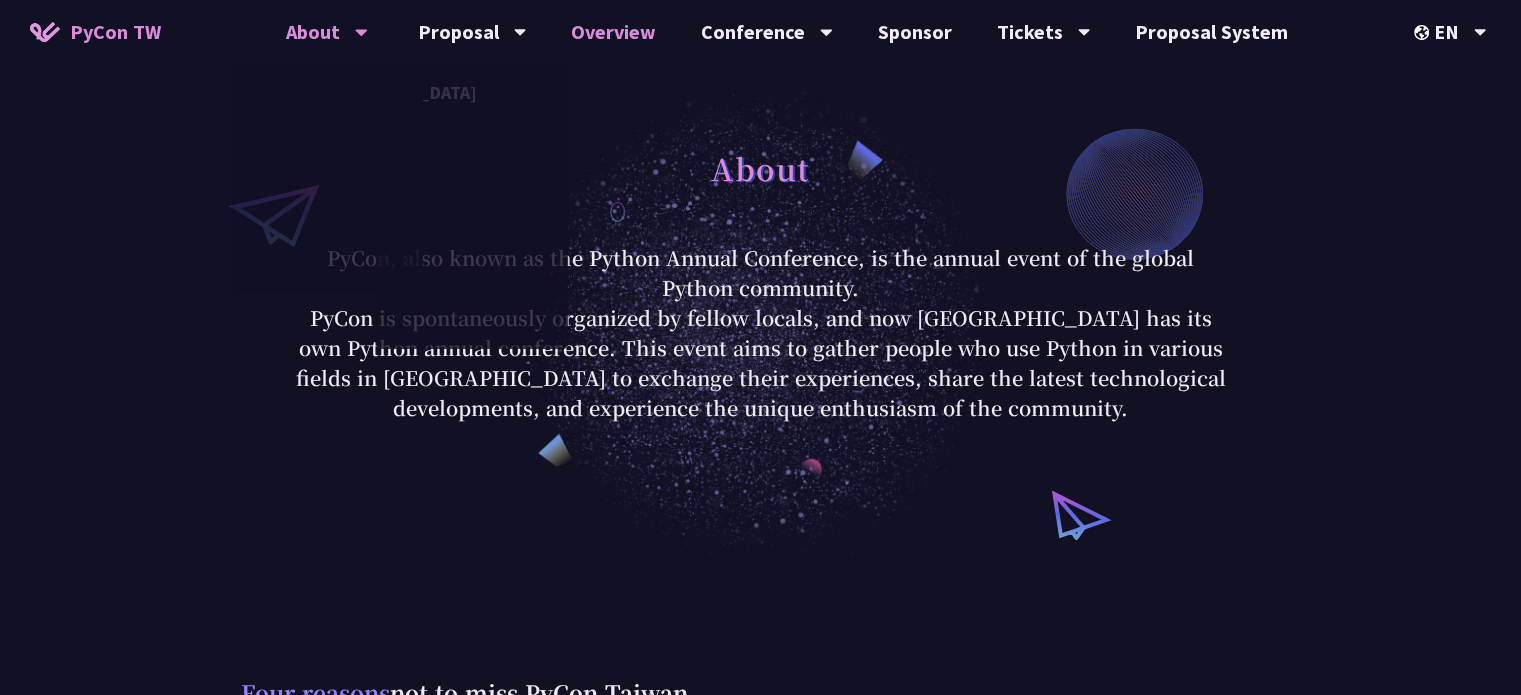 click on "Overview" at bounding box center [613, 32] 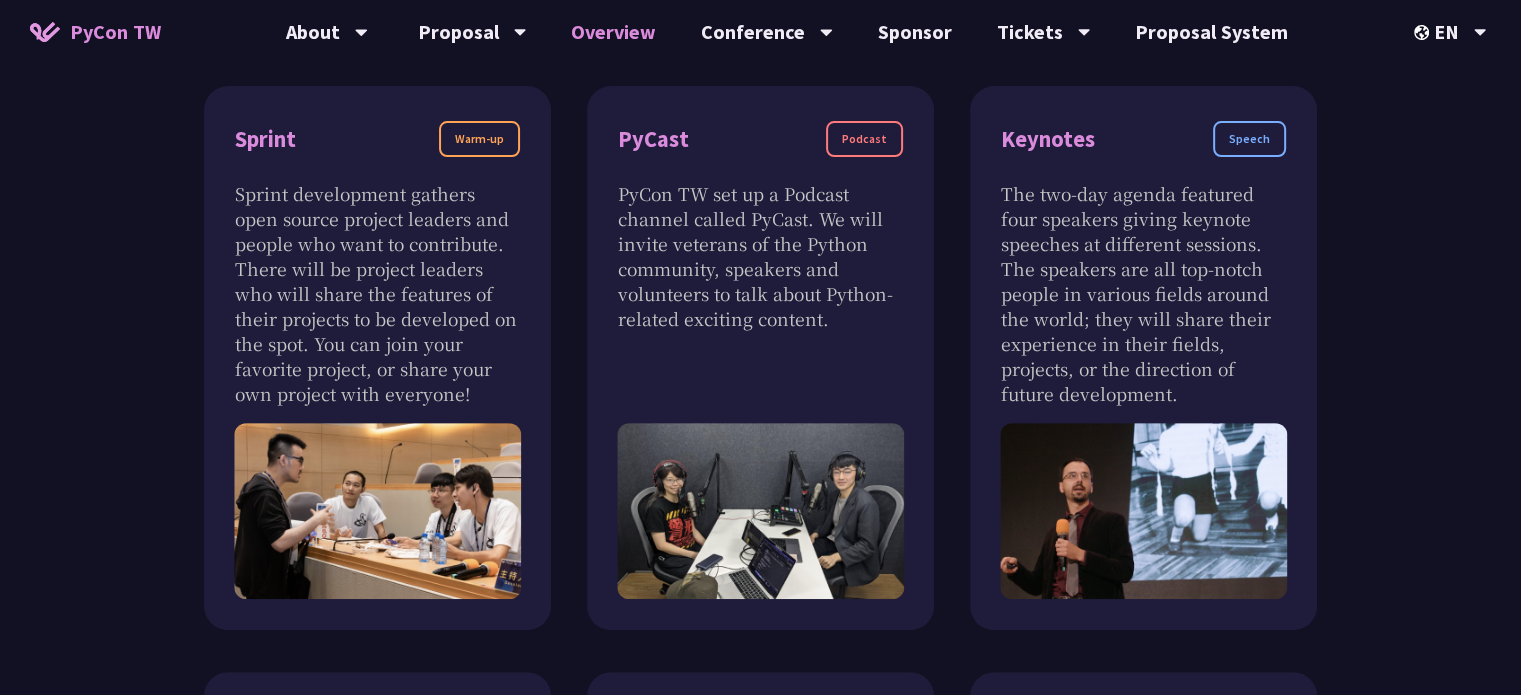 scroll, scrollTop: 300, scrollLeft: 0, axis: vertical 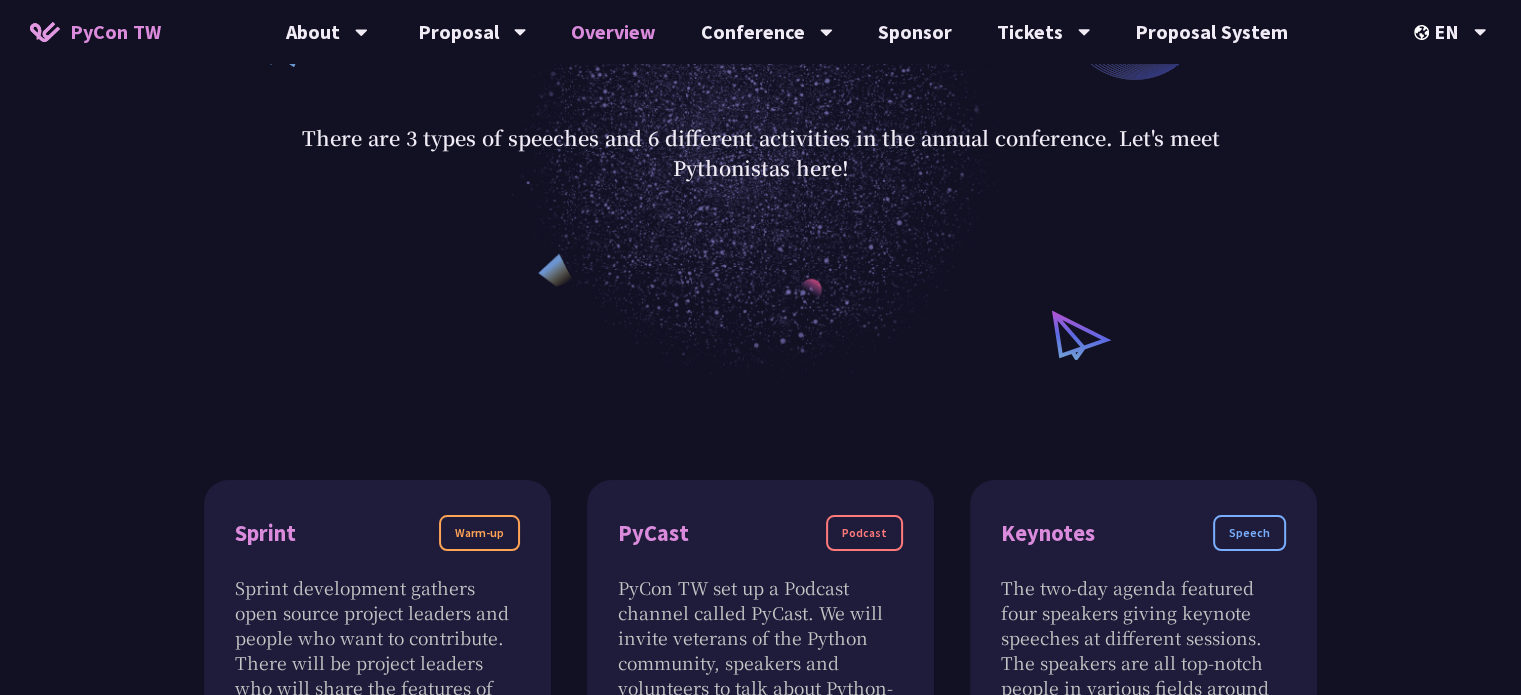 click on "PyCon TW" at bounding box center [115, 32] 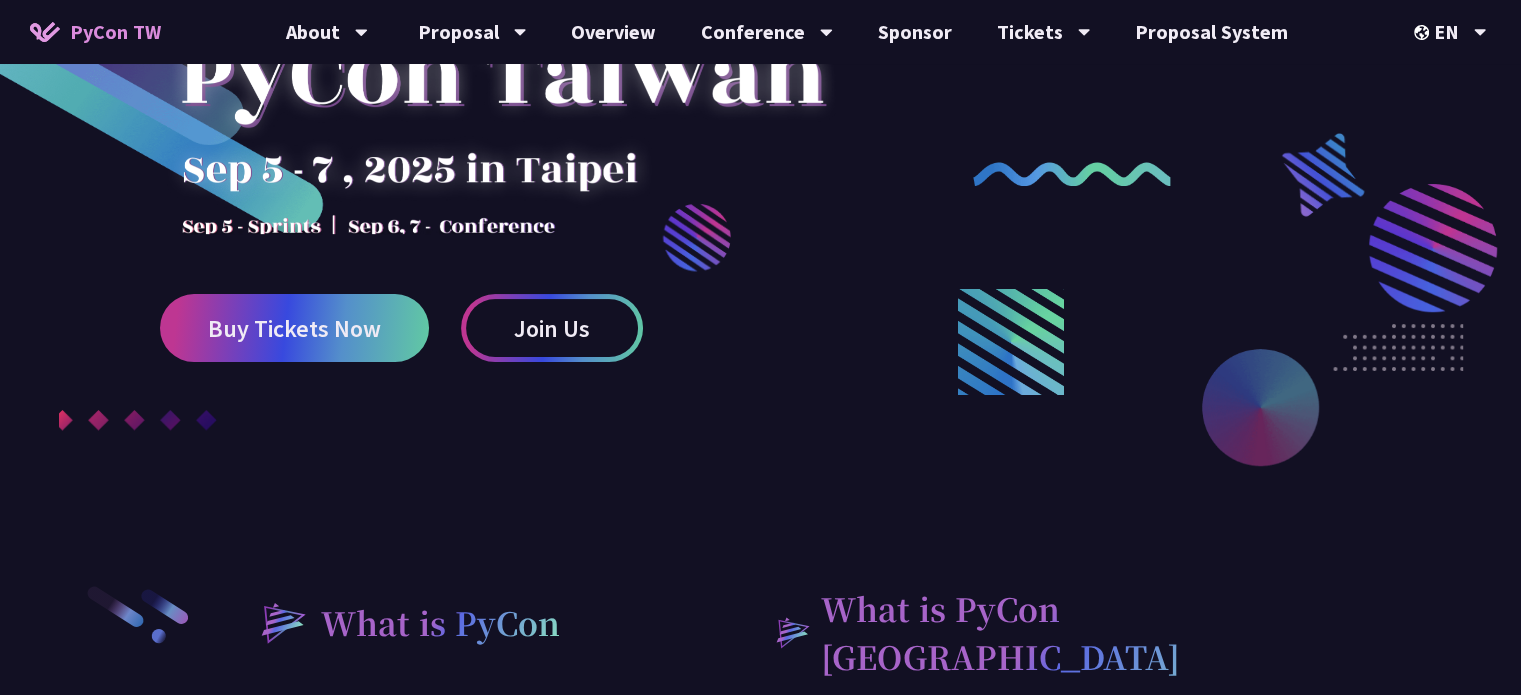 scroll, scrollTop: 100, scrollLeft: 0, axis: vertical 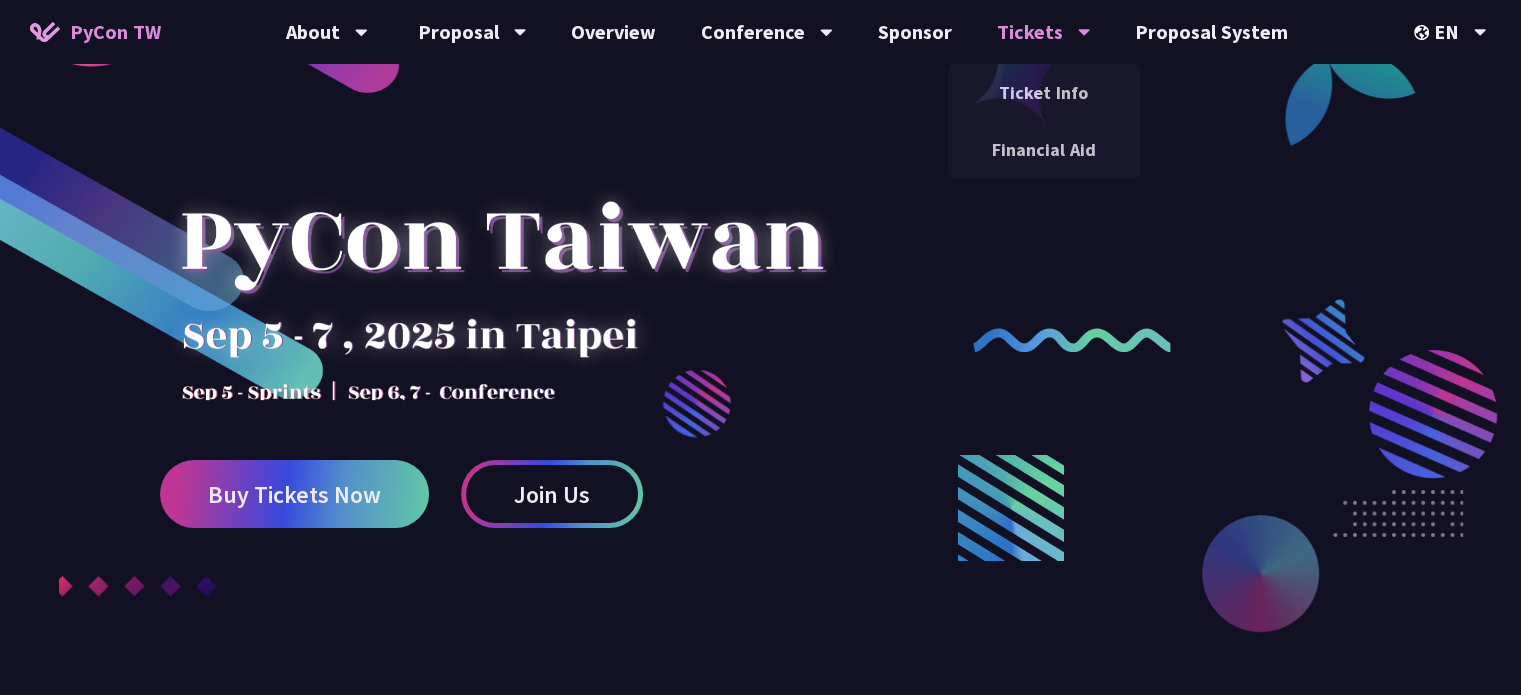 click on "Tickets" at bounding box center [327, 32] 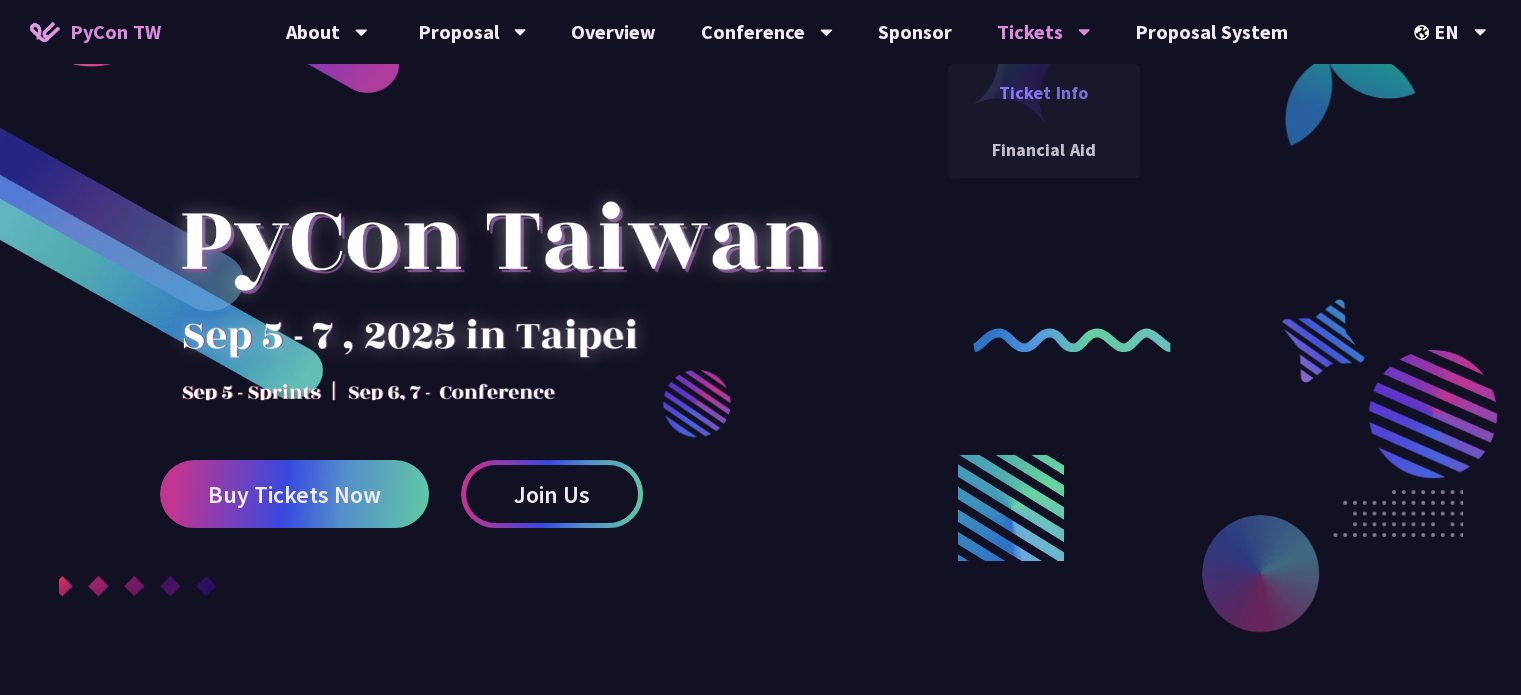 click on "Ticket Info" at bounding box center [1044, 92] 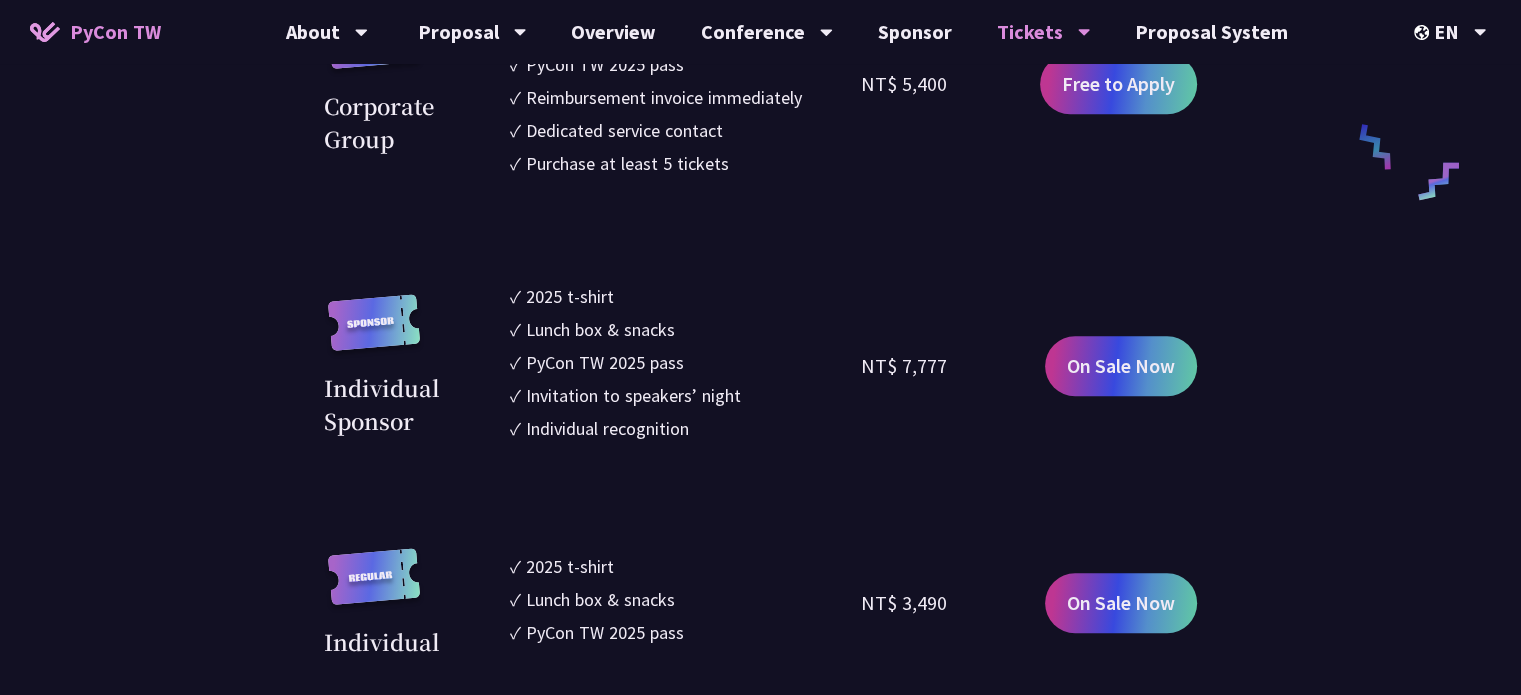 scroll, scrollTop: 1700, scrollLeft: 0, axis: vertical 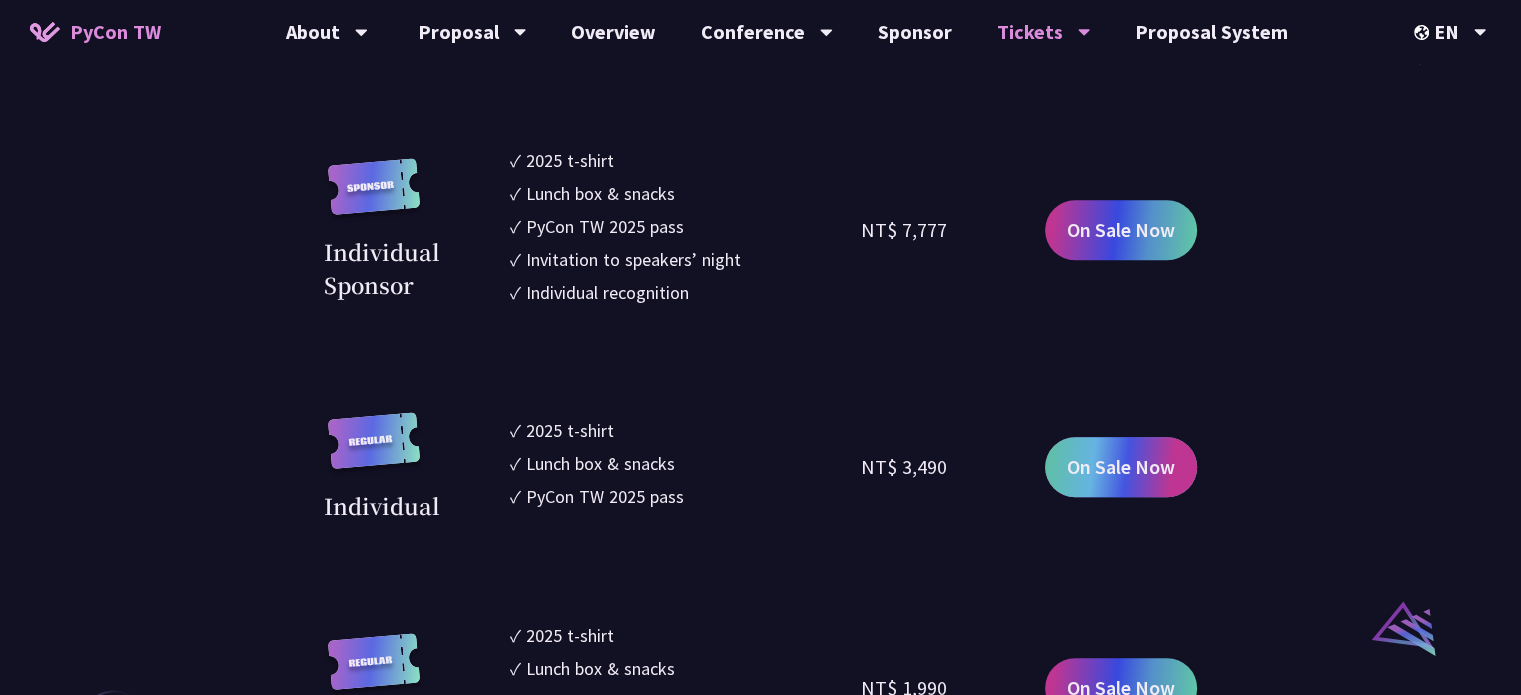 click on "On Sale Now" at bounding box center (1121, 467) 